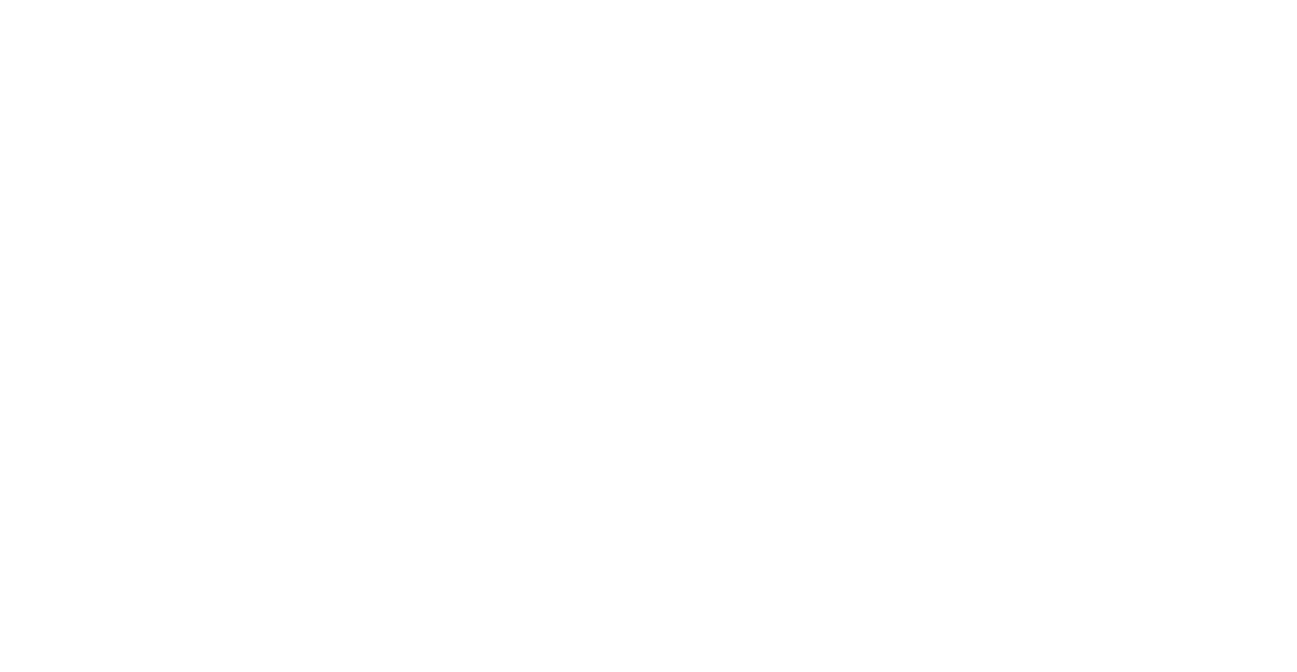 scroll, scrollTop: 0, scrollLeft: 0, axis: both 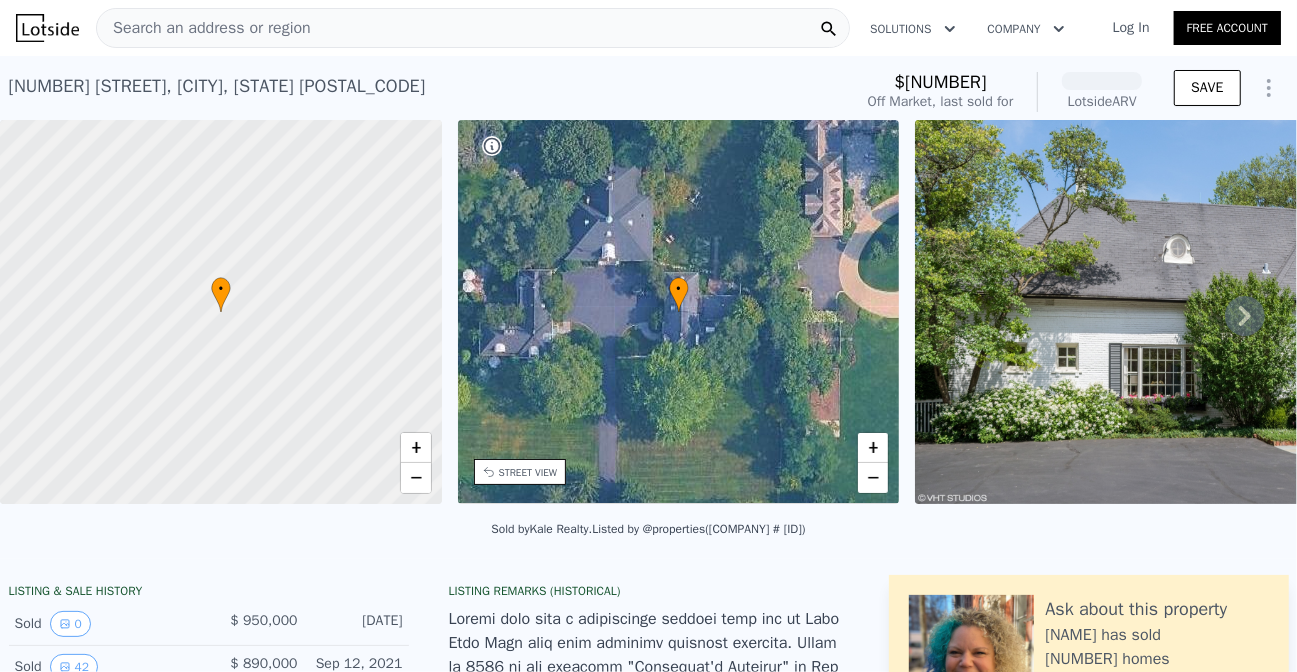 click on "Search an address or region" at bounding box center [473, 28] 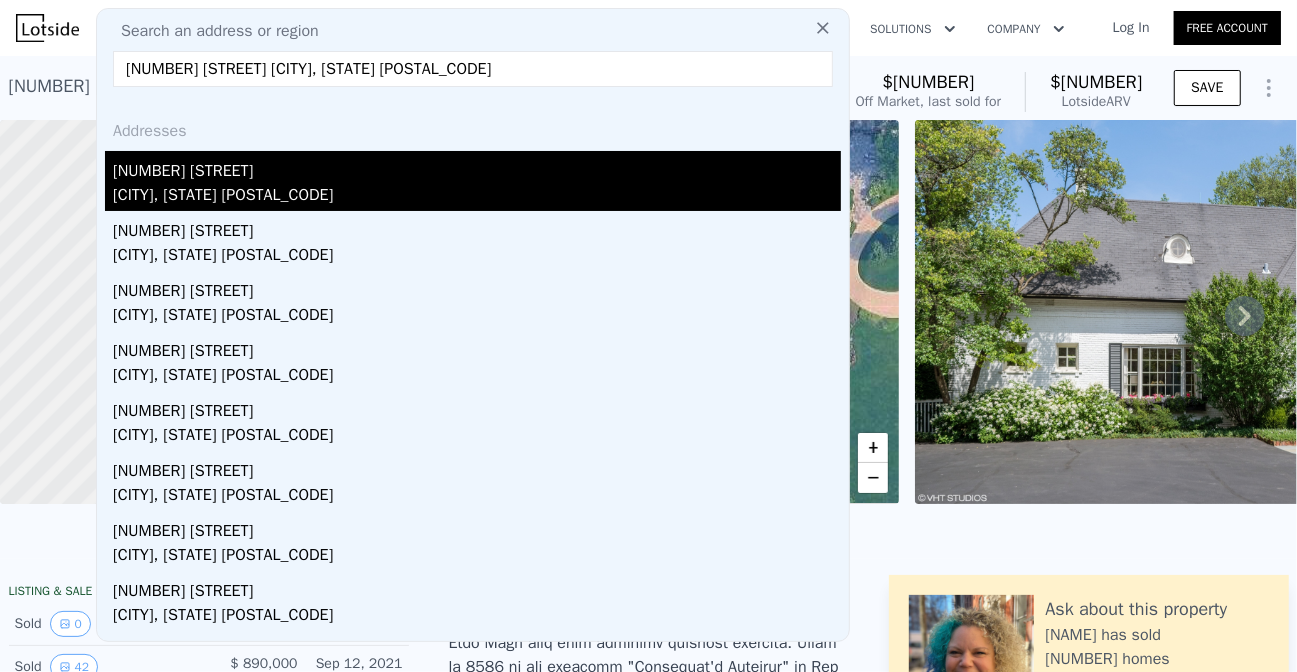 type on "[NUMBER] [STREET] [CITY], [STATE] [POSTAL_CODE]" 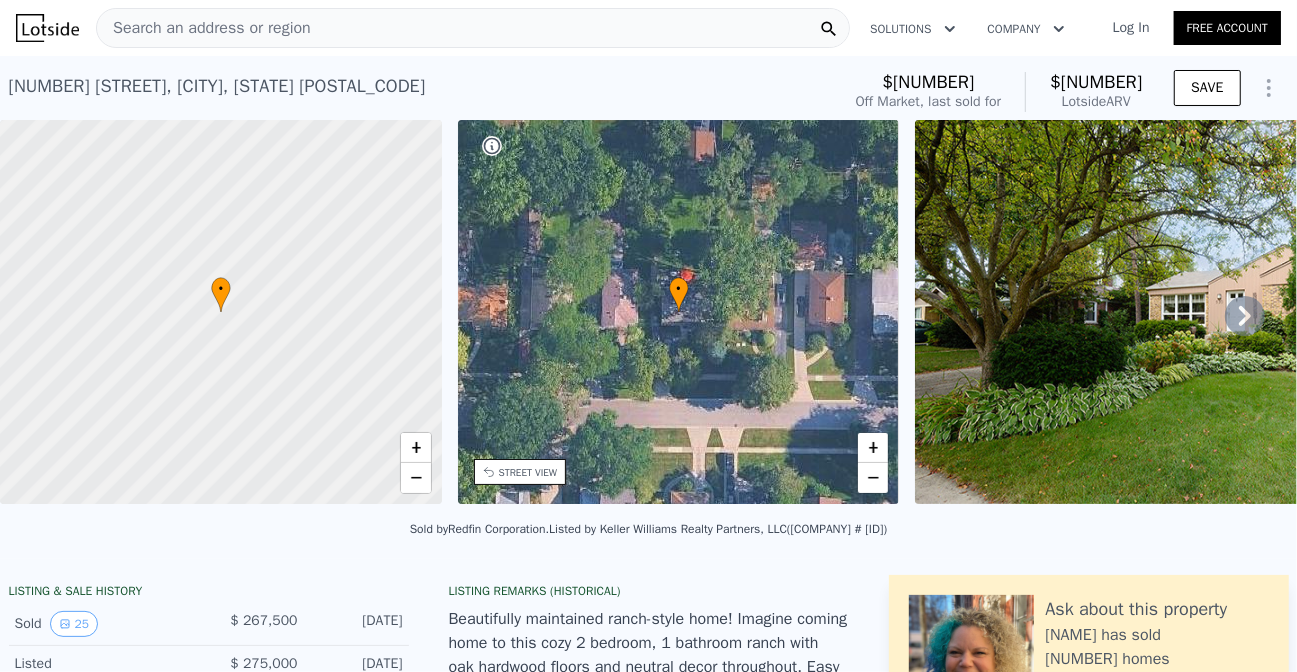 click 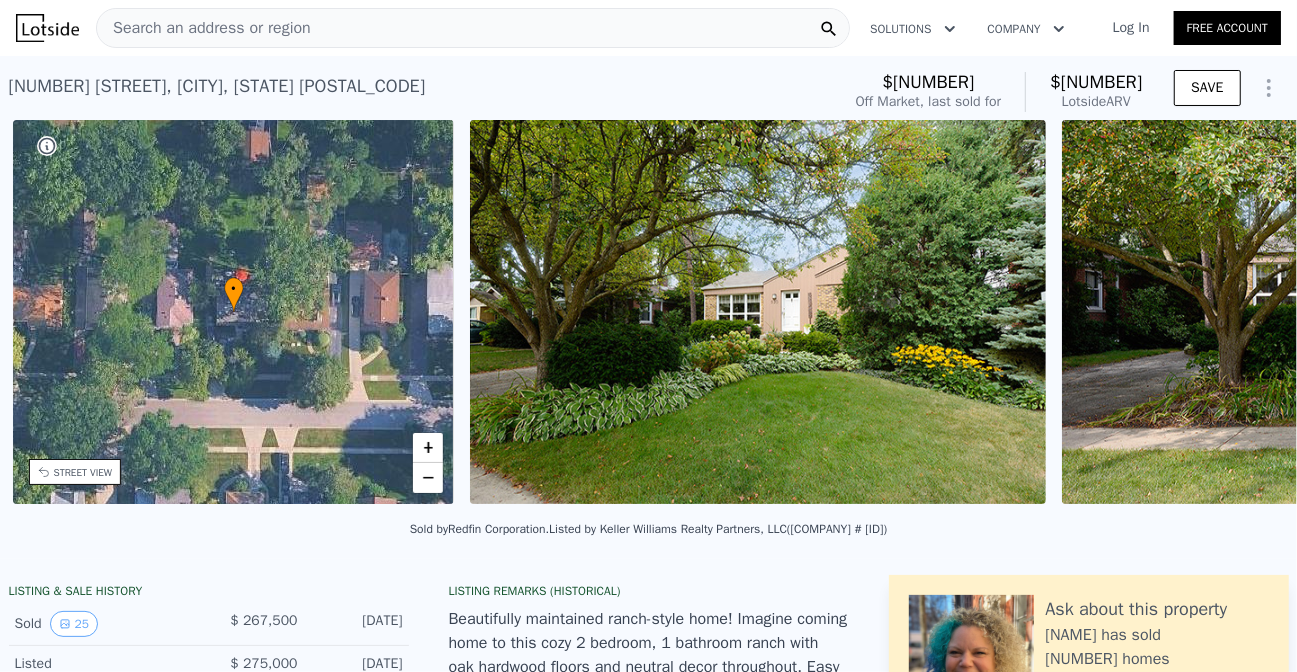 scroll, scrollTop: 0, scrollLeft: 465, axis: horizontal 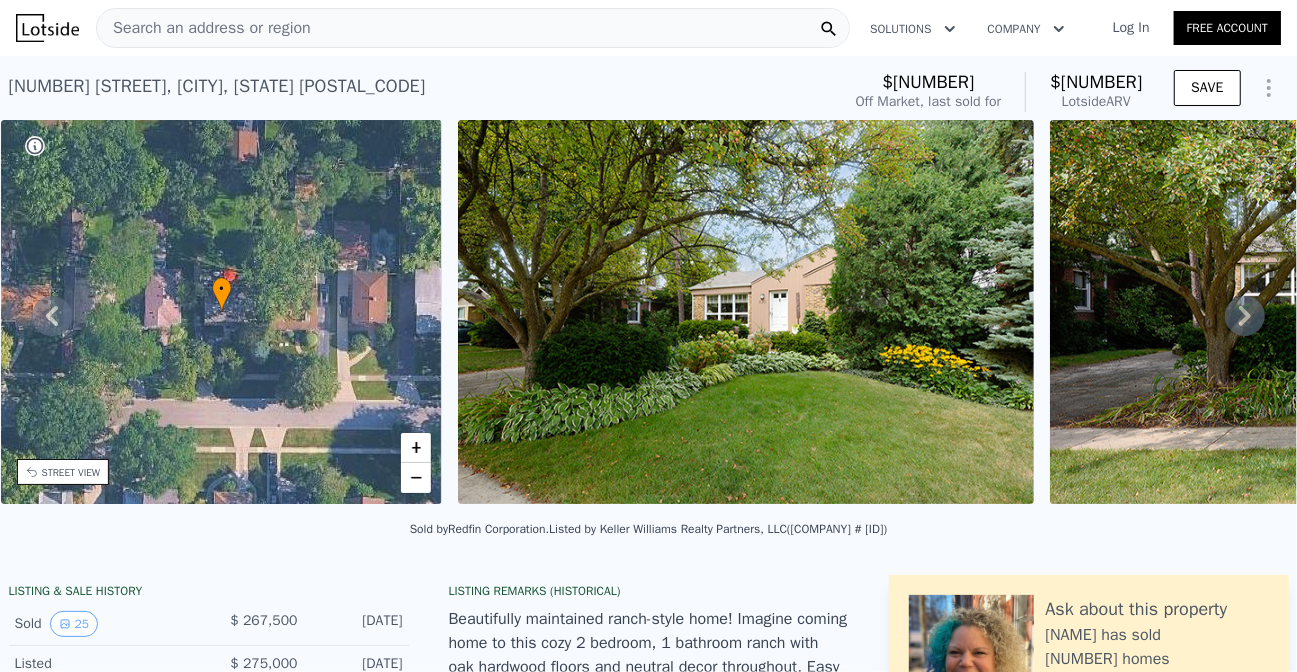 click 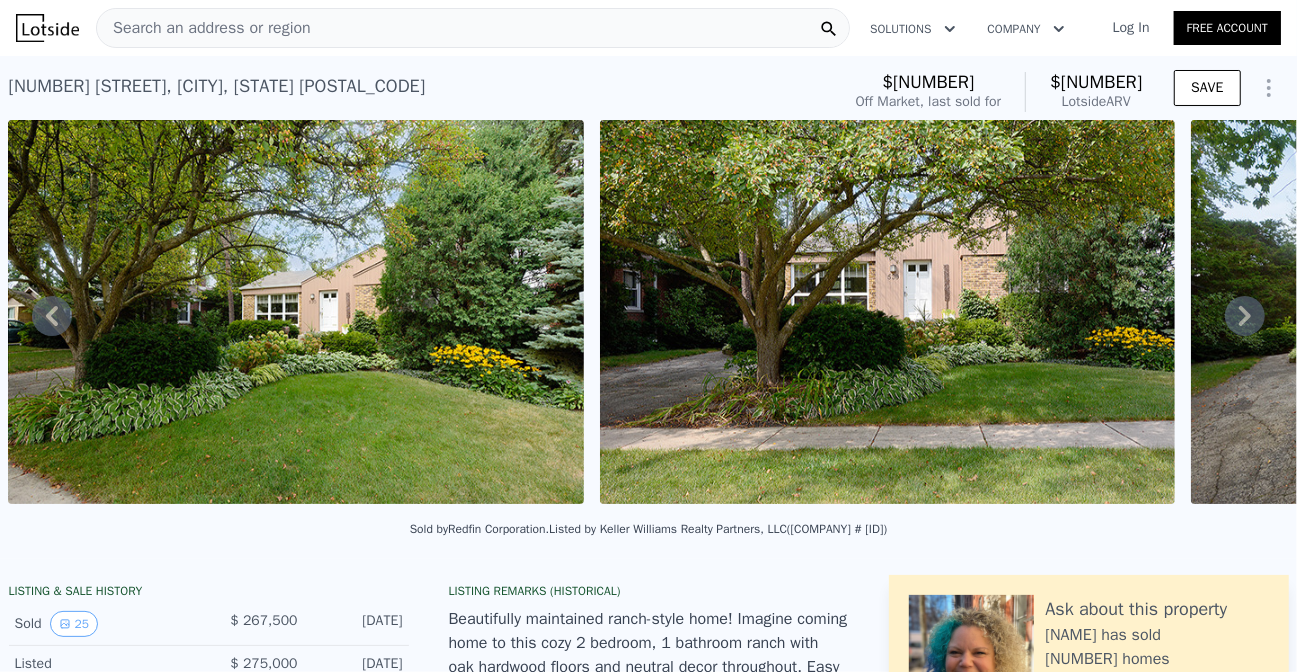 click 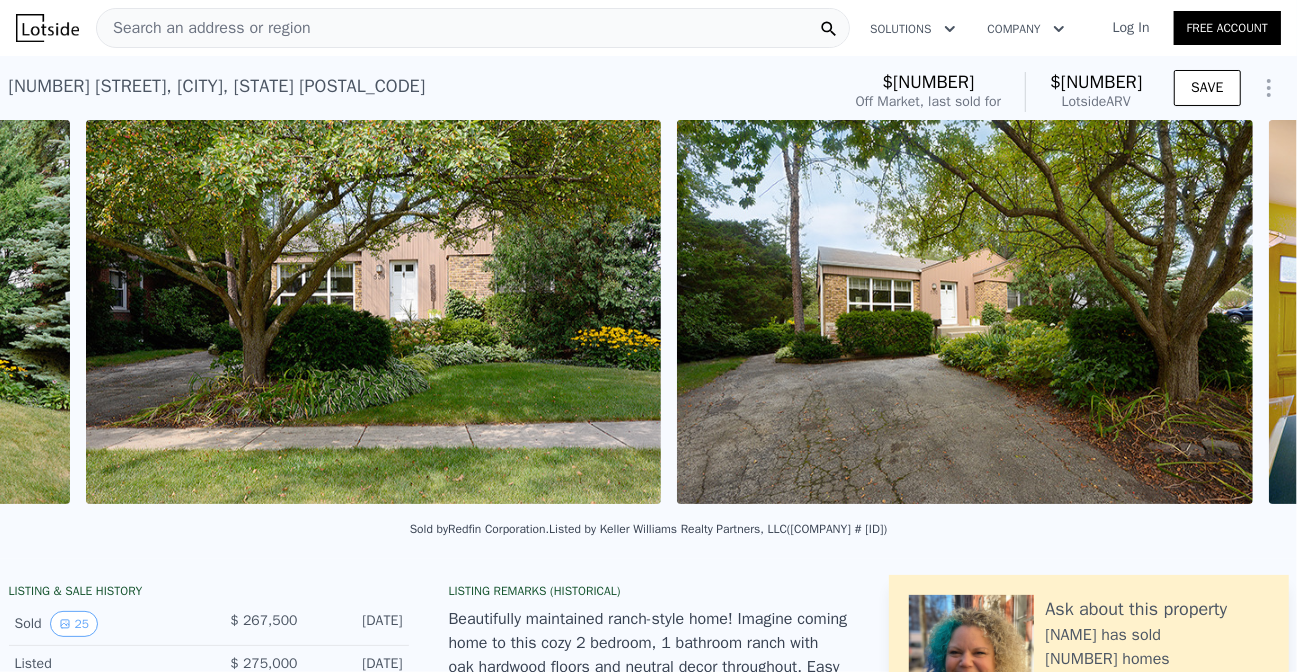 scroll, scrollTop: 0, scrollLeft: 1506, axis: horizontal 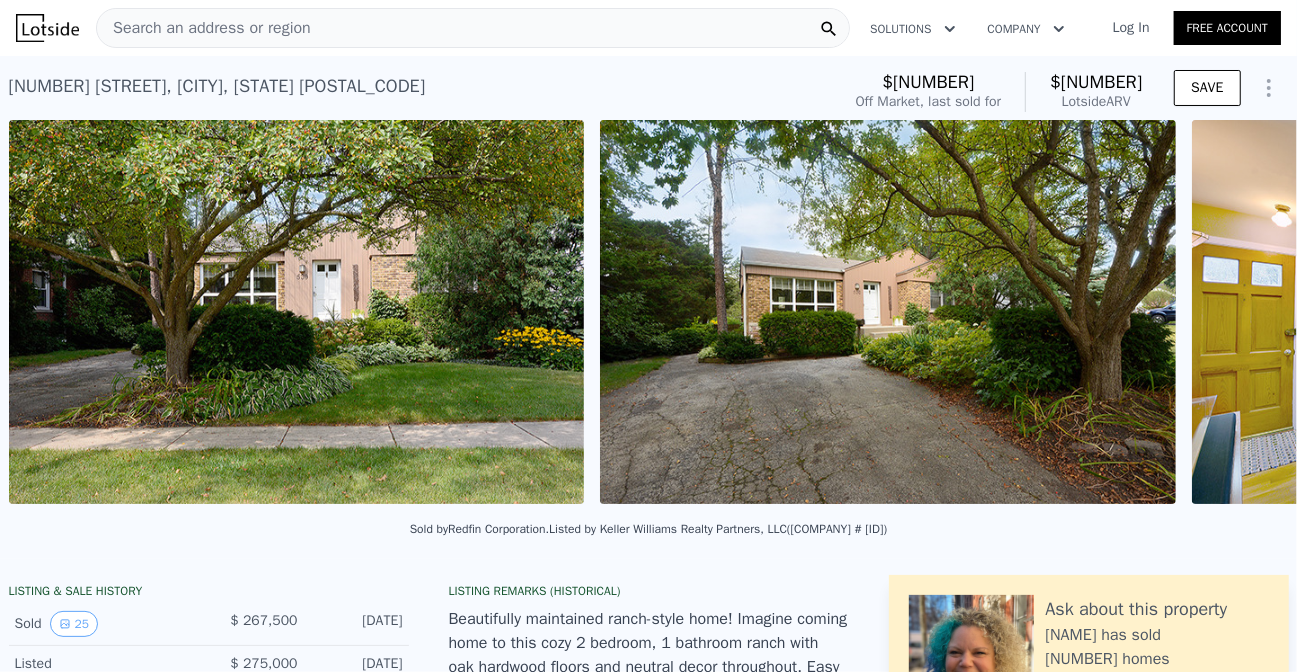 click on "•
+ −
•
+ − STREET VIEW Loading...   SATELLITE VIEW" at bounding box center (648, 315) 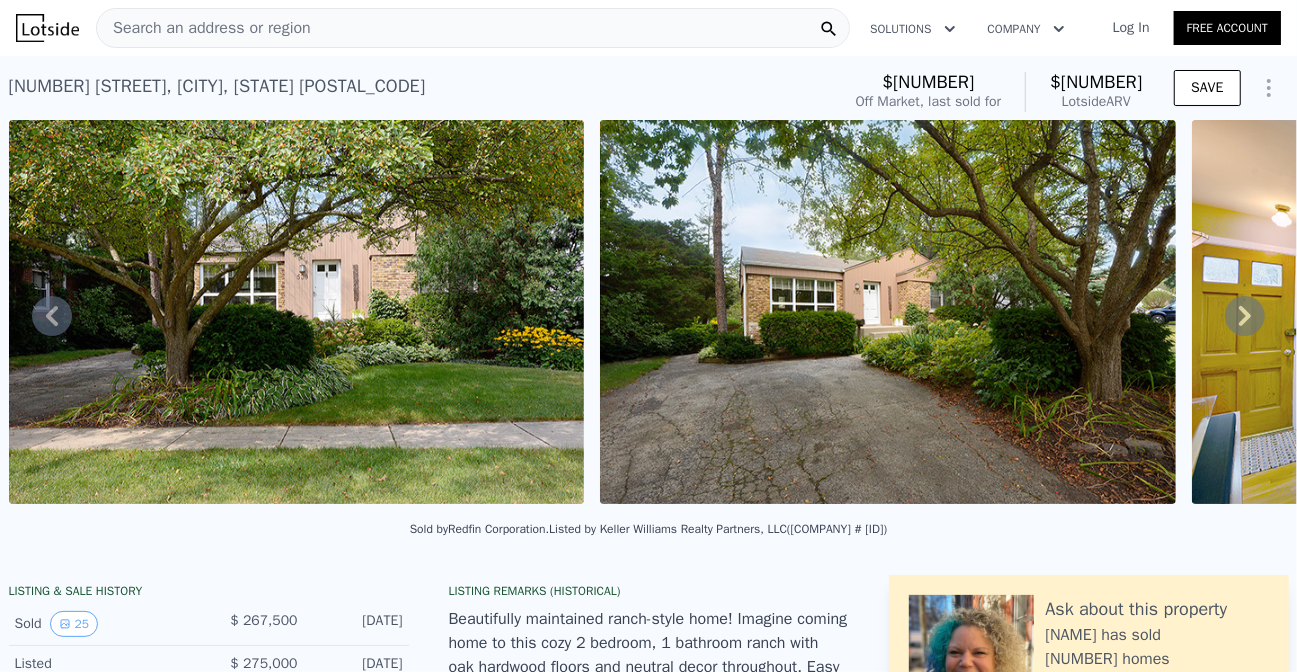 click 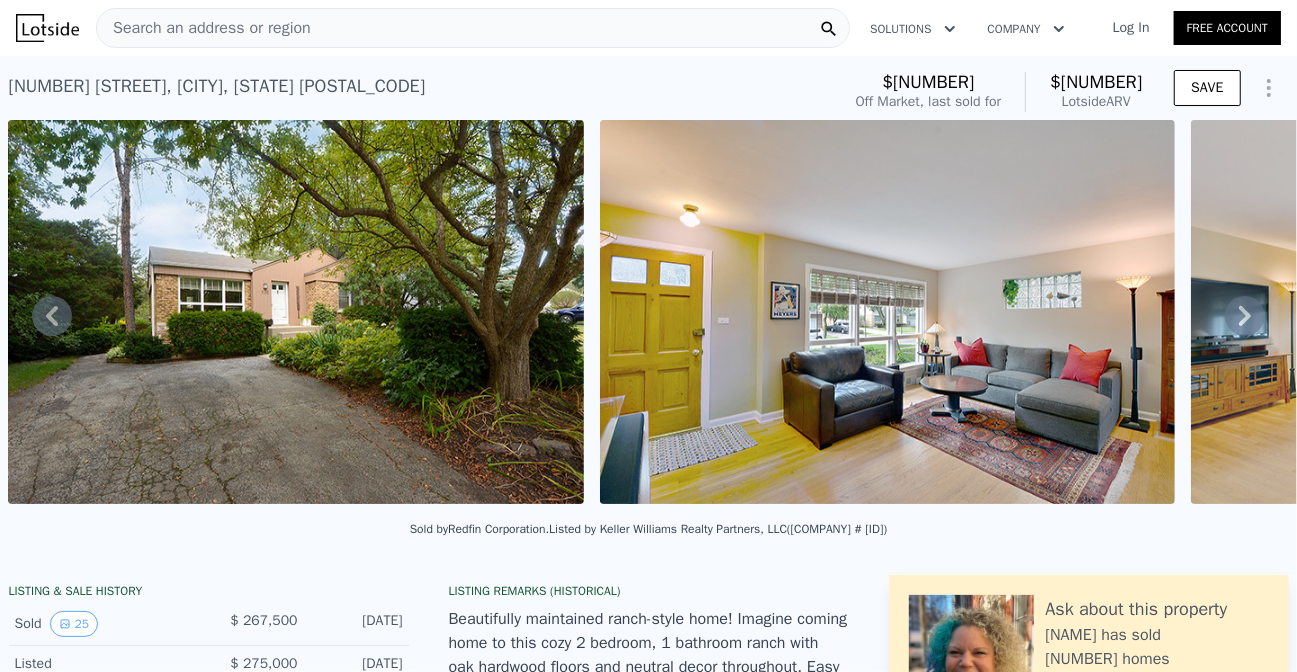 click 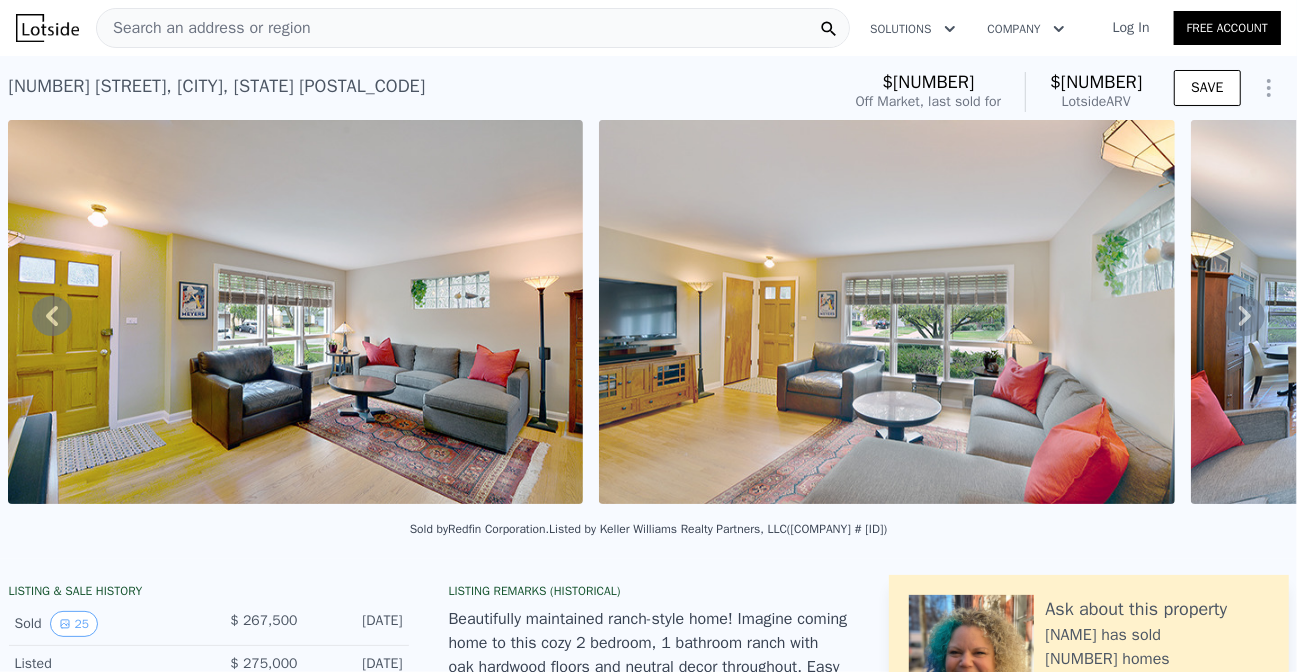 click 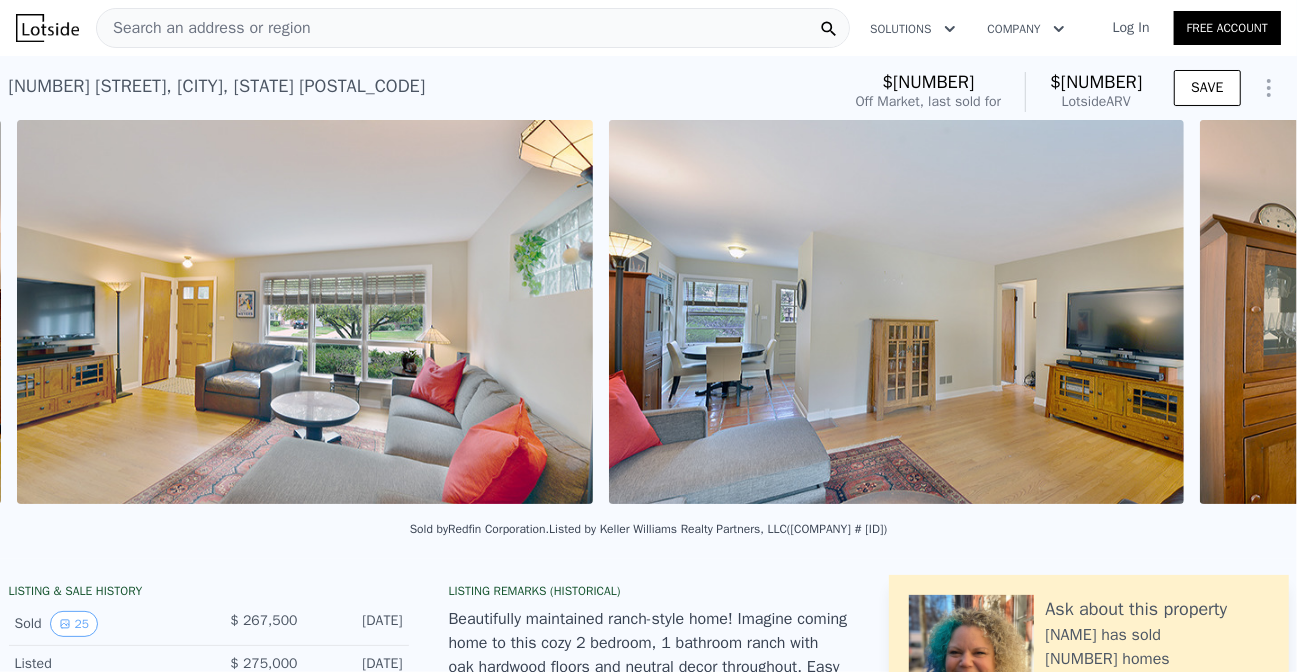 scroll, scrollTop: 0, scrollLeft: 3281, axis: horizontal 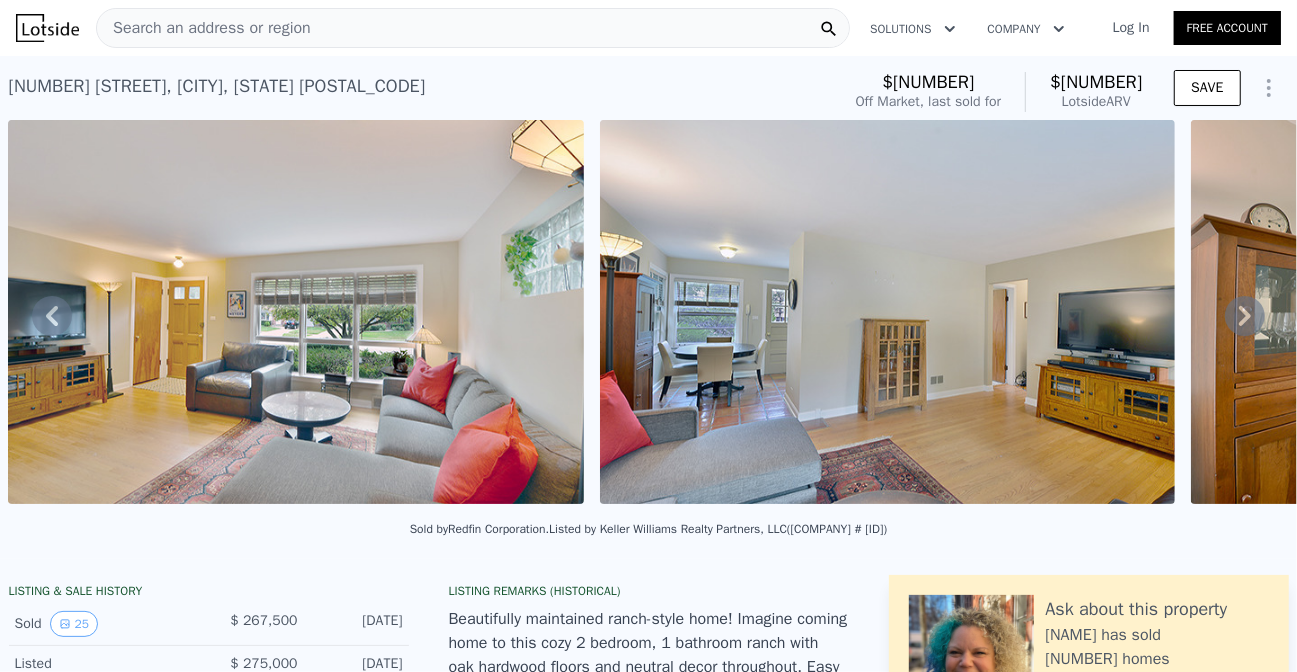 click 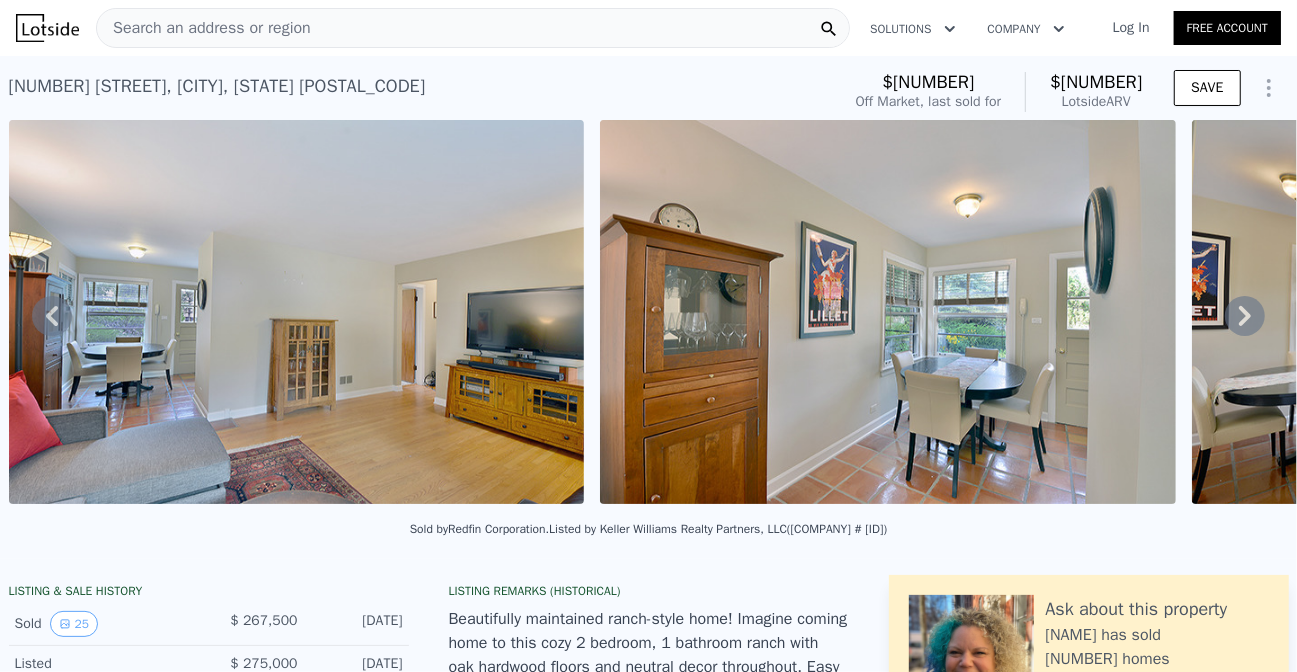 click 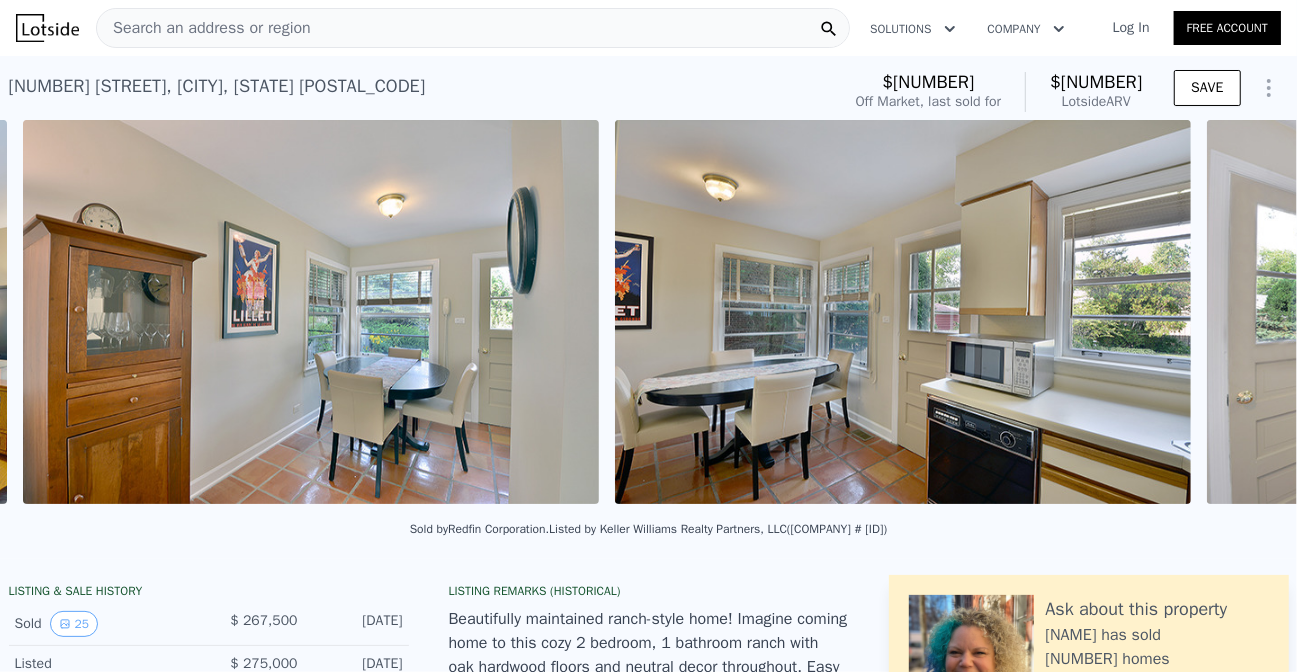 scroll, scrollTop: 0, scrollLeft: 4464, axis: horizontal 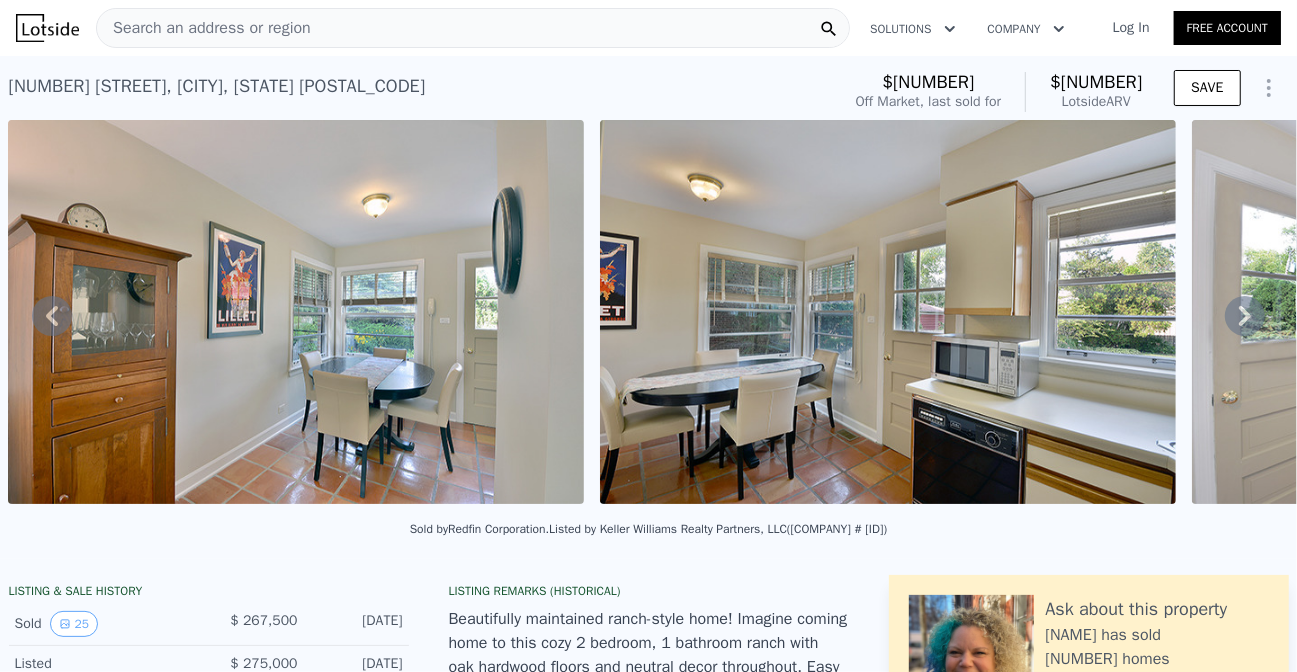 click 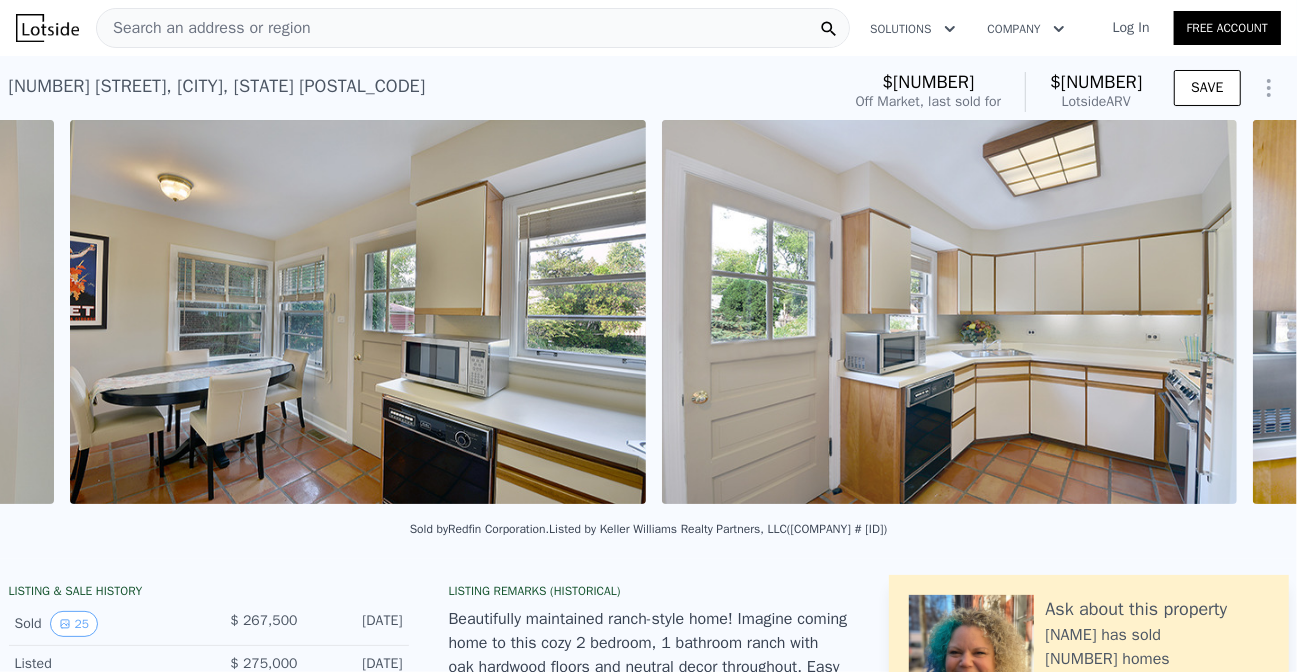 scroll, scrollTop: 0, scrollLeft: 5055, axis: horizontal 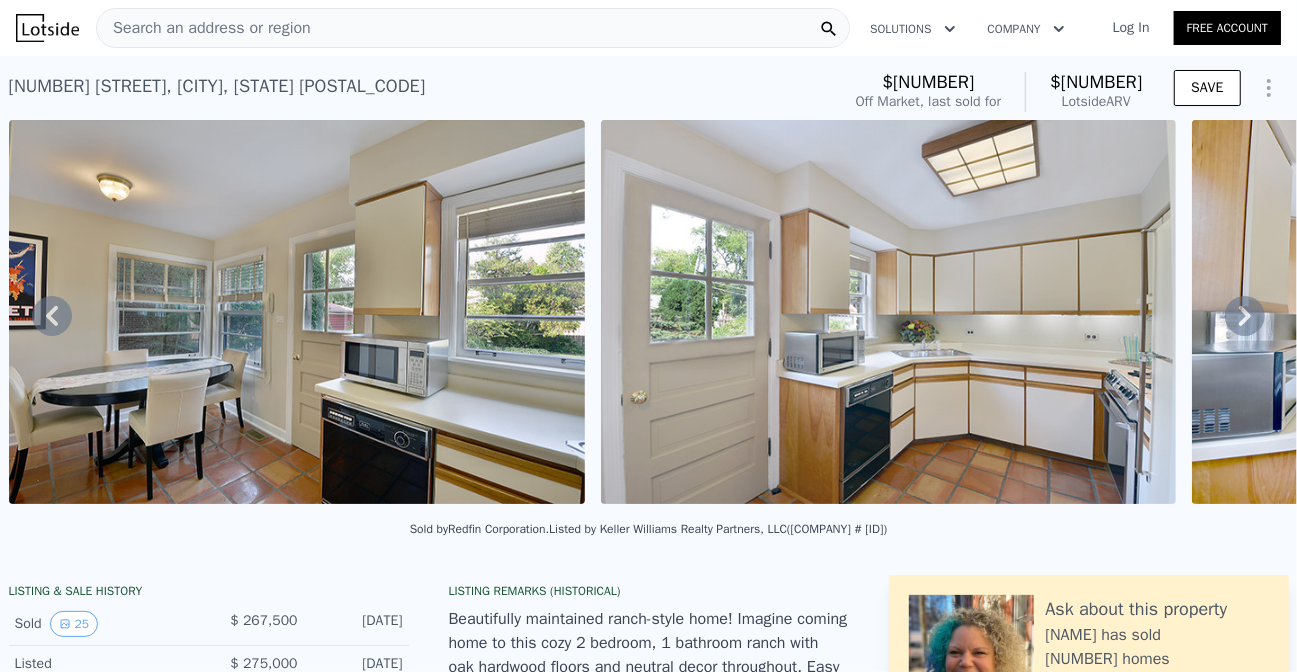 click 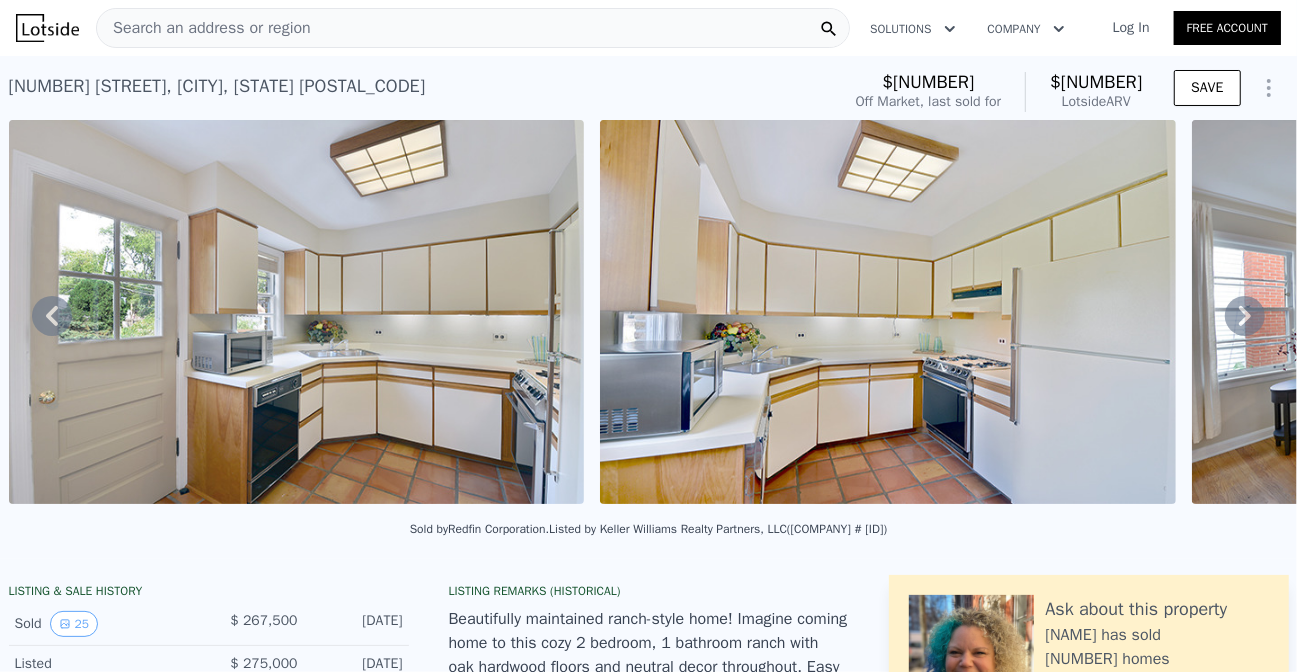 click 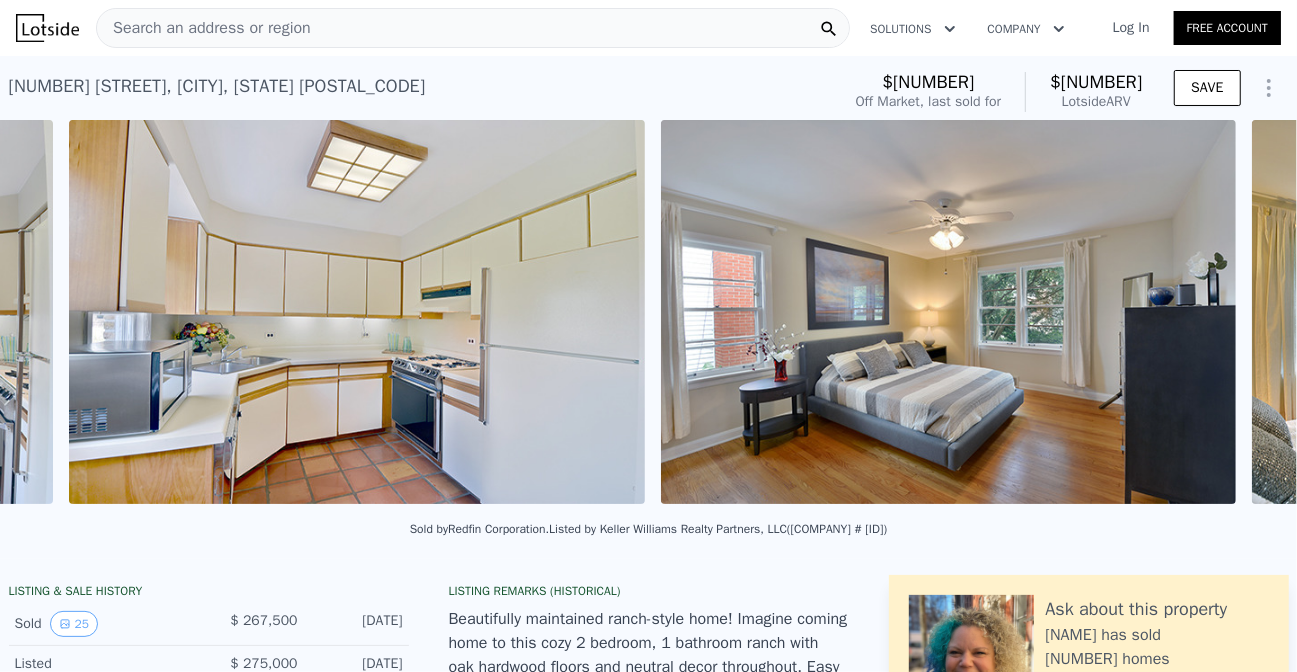 scroll, scrollTop: 0, scrollLeft: 6239, axis: horizontal 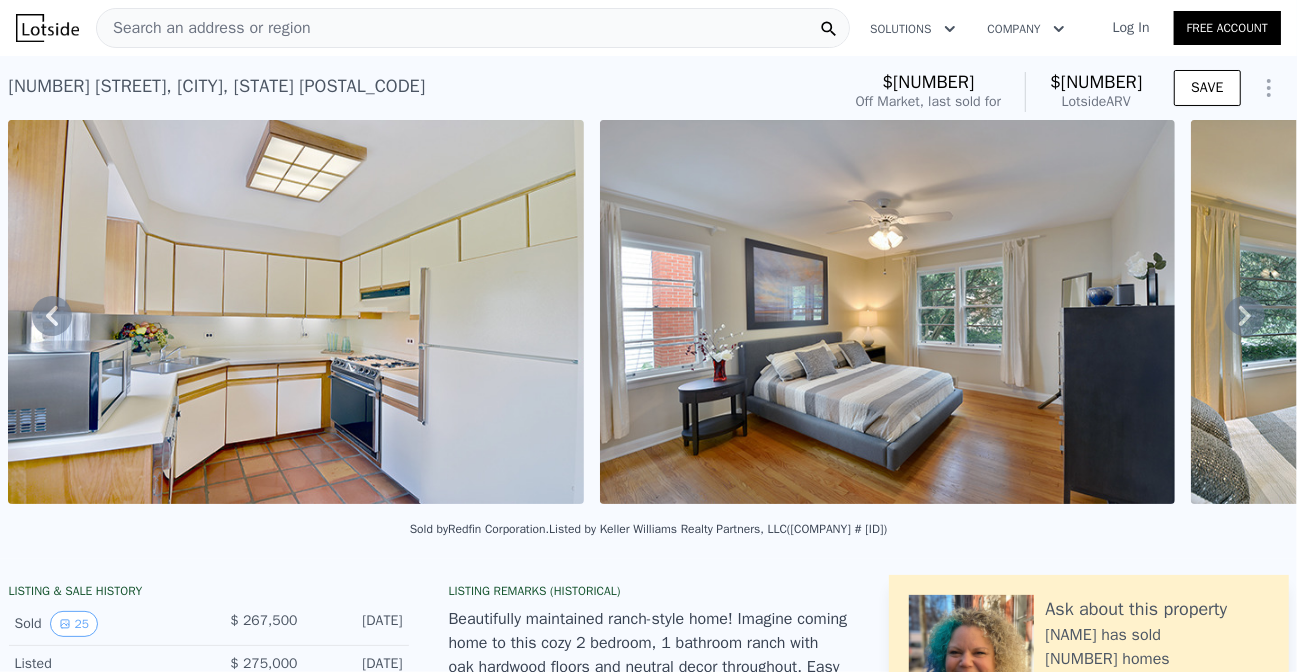click on "•
+ −
•
+ − STREET VIEW Loading...   SATELLITE VIEW" at bounding box center (648, 315) 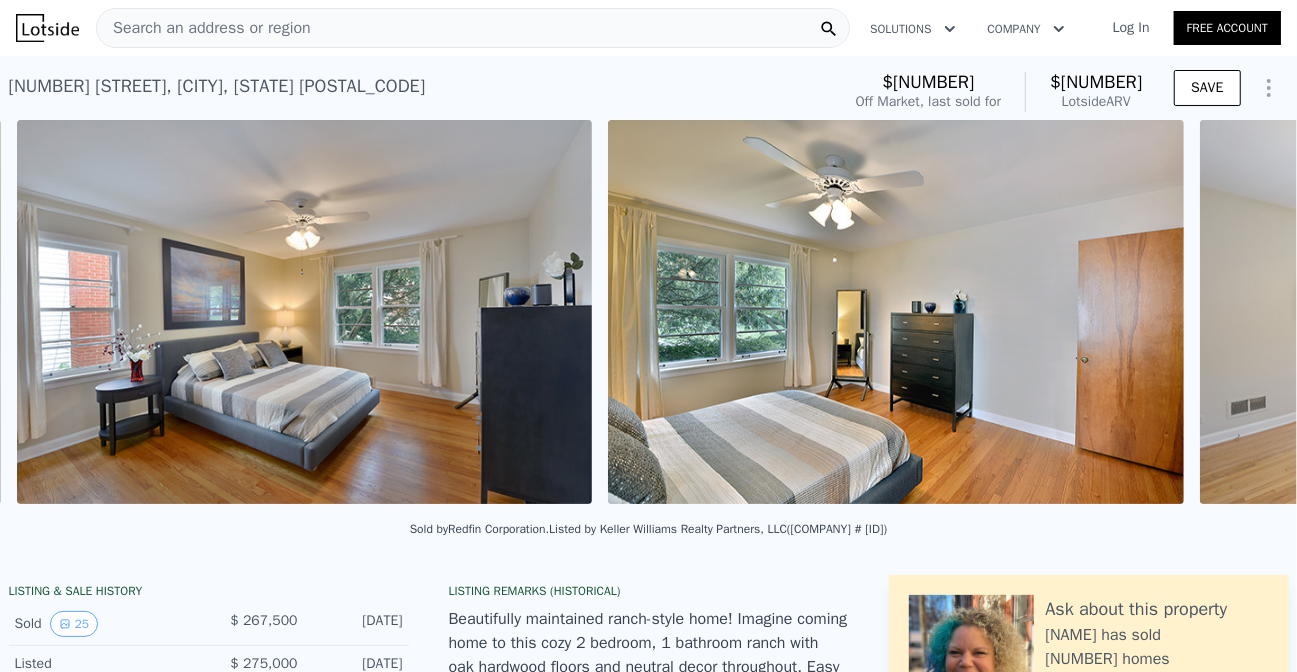 scroll, scrollTop: 0, scrollLeft: 6830, axis: horizontal 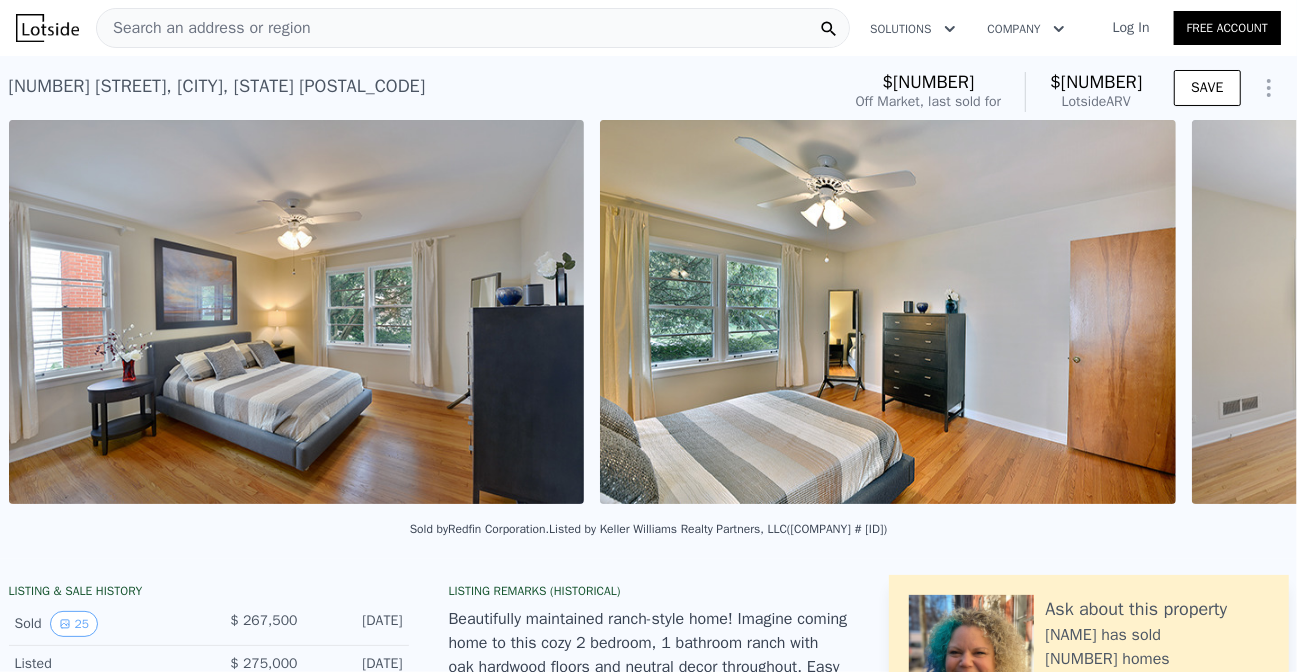 click at bounding box center (1480, 312) 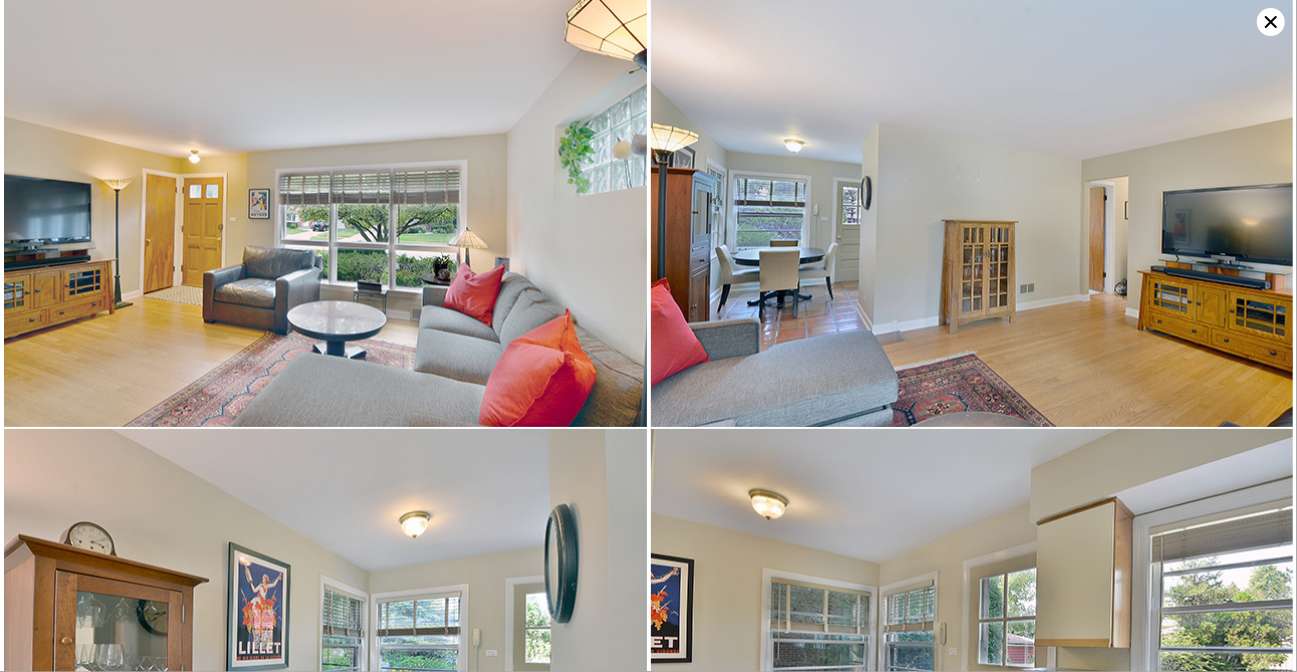 scroll, scrollTop: 861, scrollLeft: 0, axis: vertical 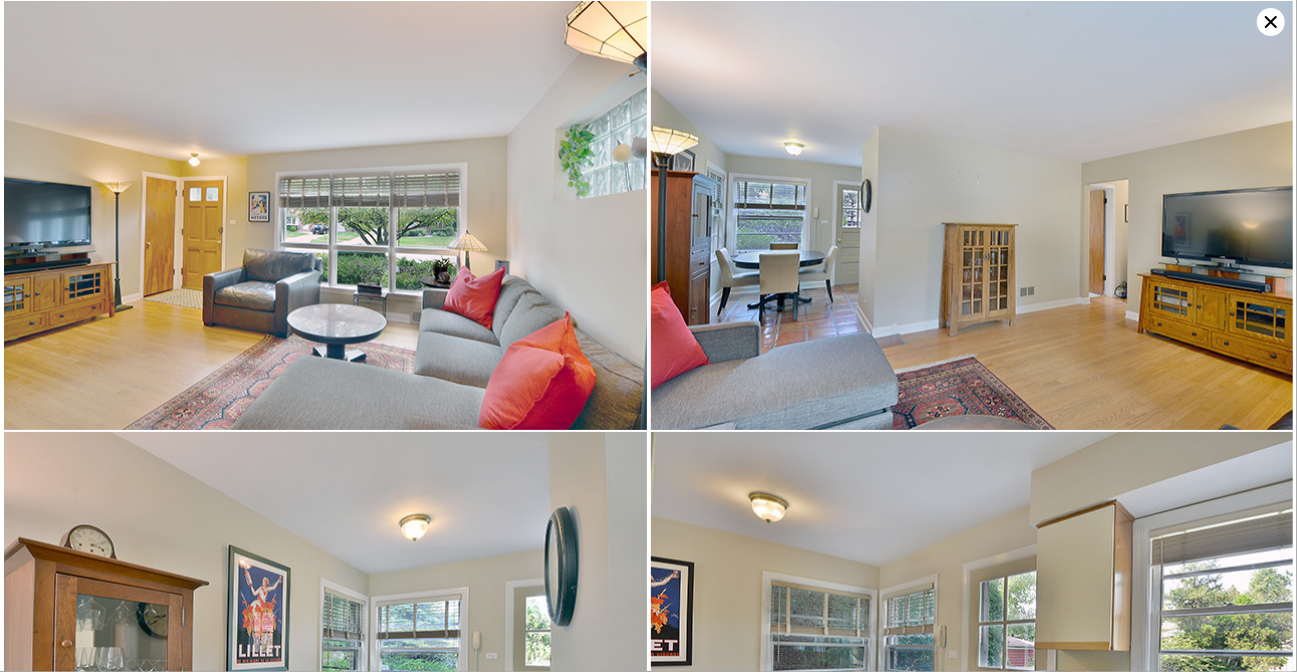click 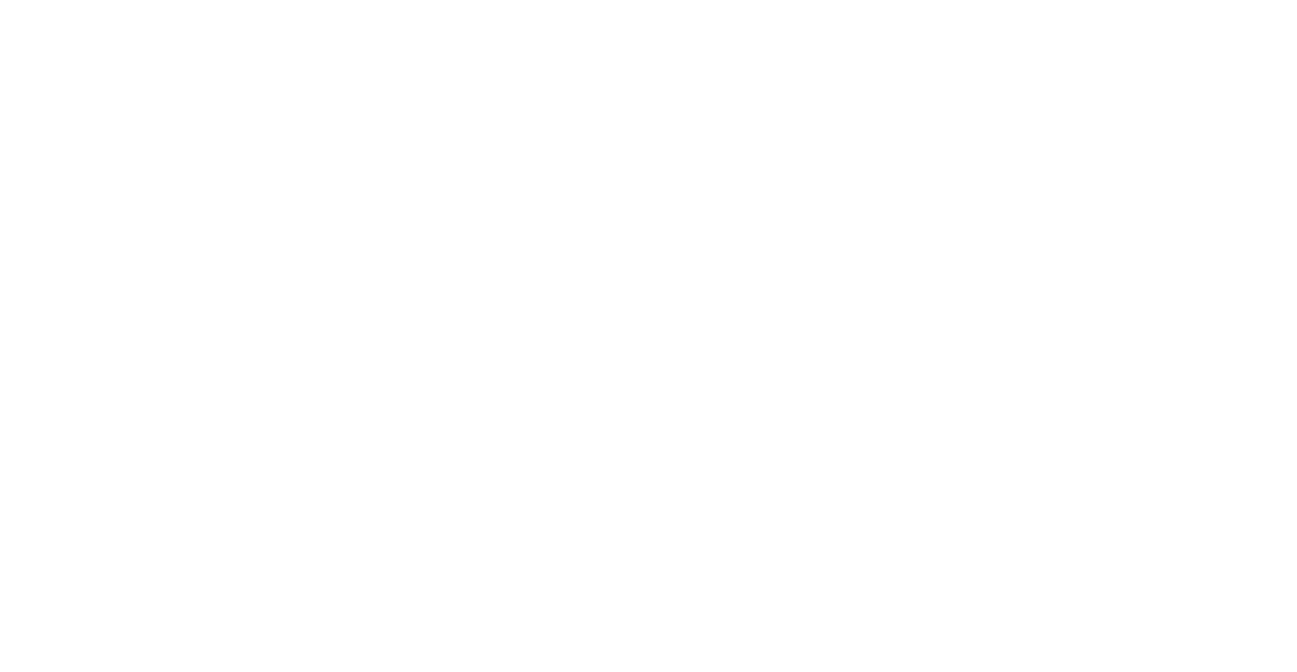scroll, scrollTop: 0, scrollLeft: 0, axis: both 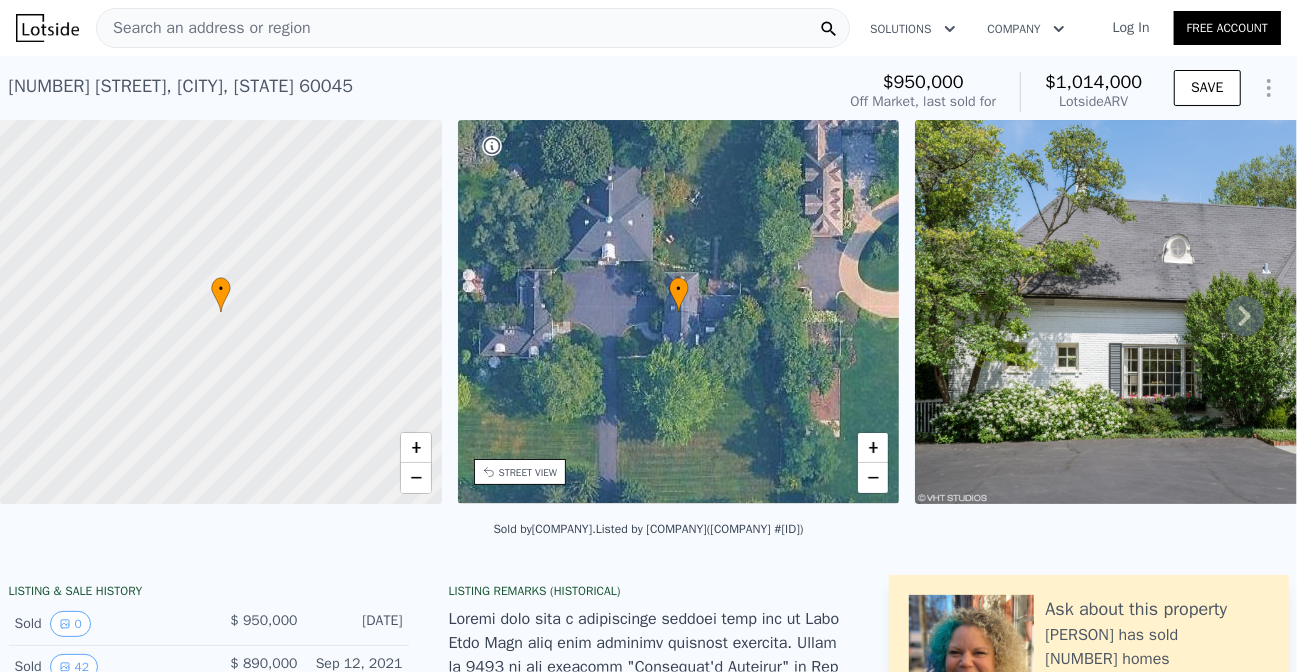 click on "Search an address or region" at bounding box center [473, 28] 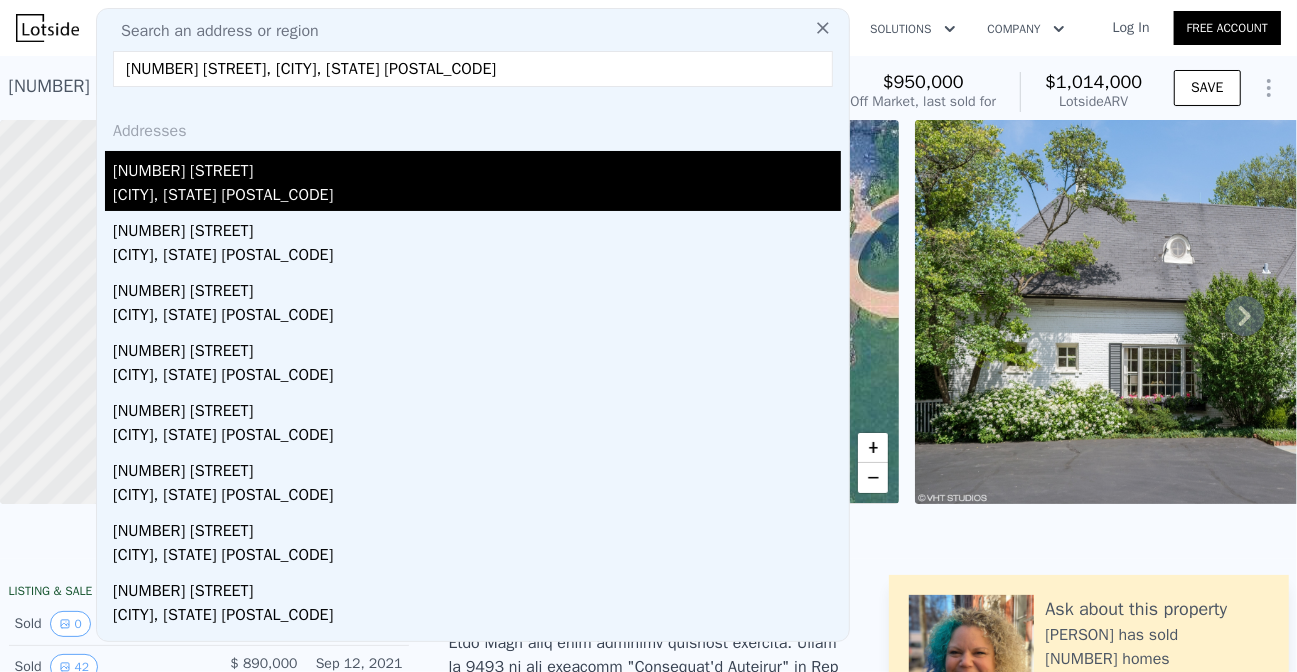 type on "[NUMBER] [STREET], [CITY], [STATE] [POSTAL_CODE]" 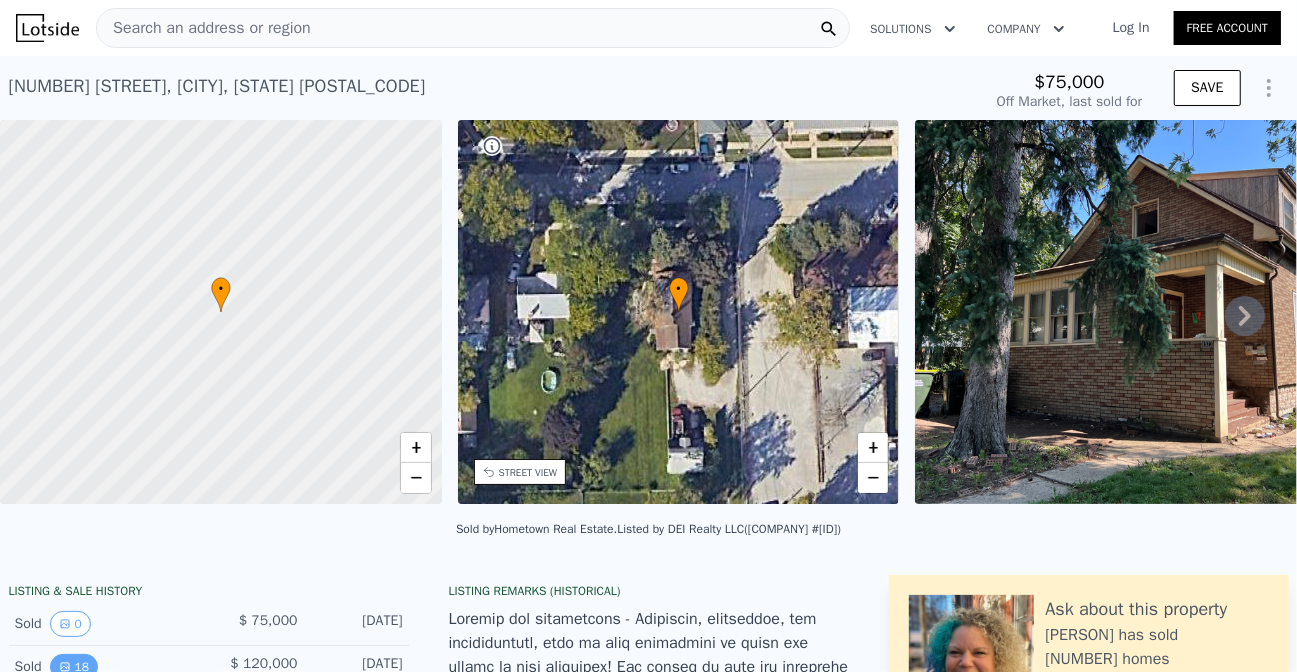 click on "18" at bounding box center [74, 667] 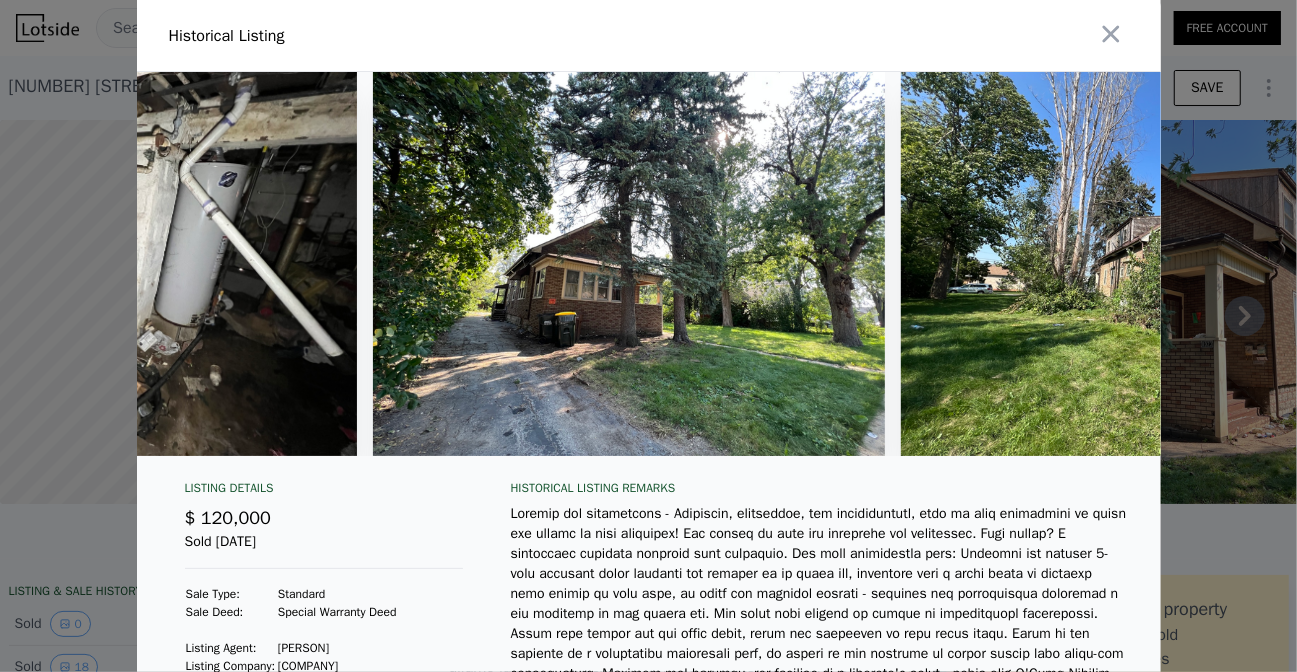 scroll, scrollTop: 0, scrollLeft: 8130, axis: horizontal 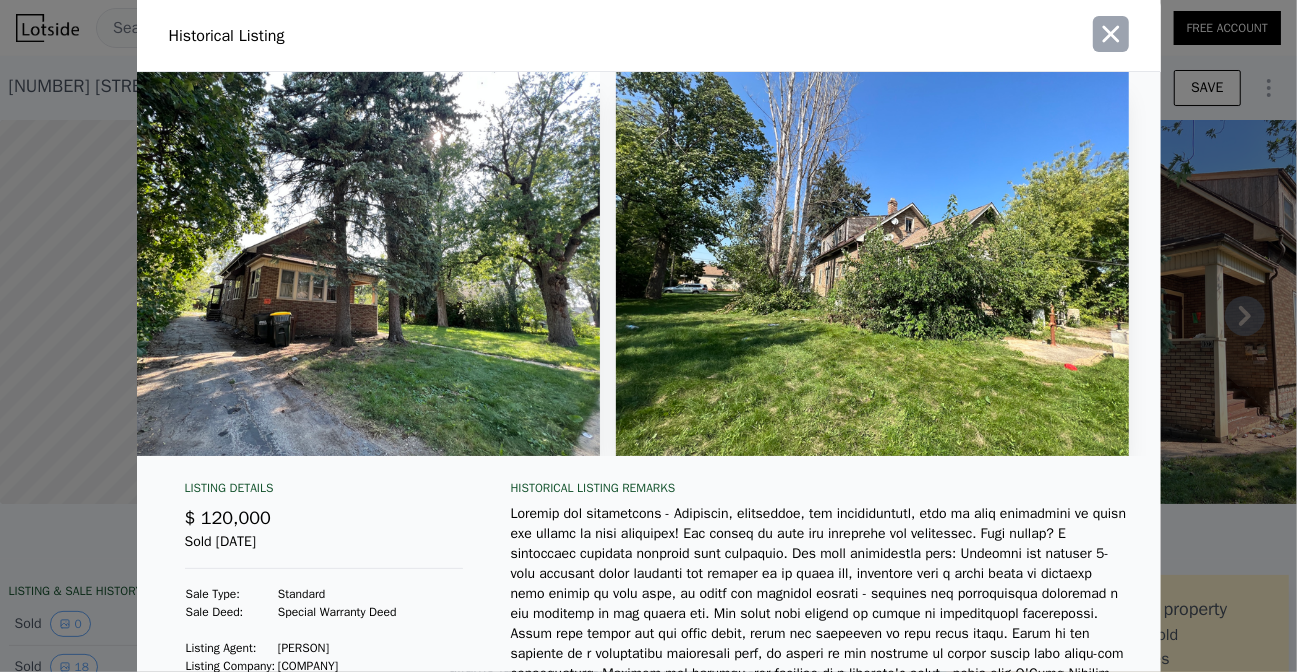 click 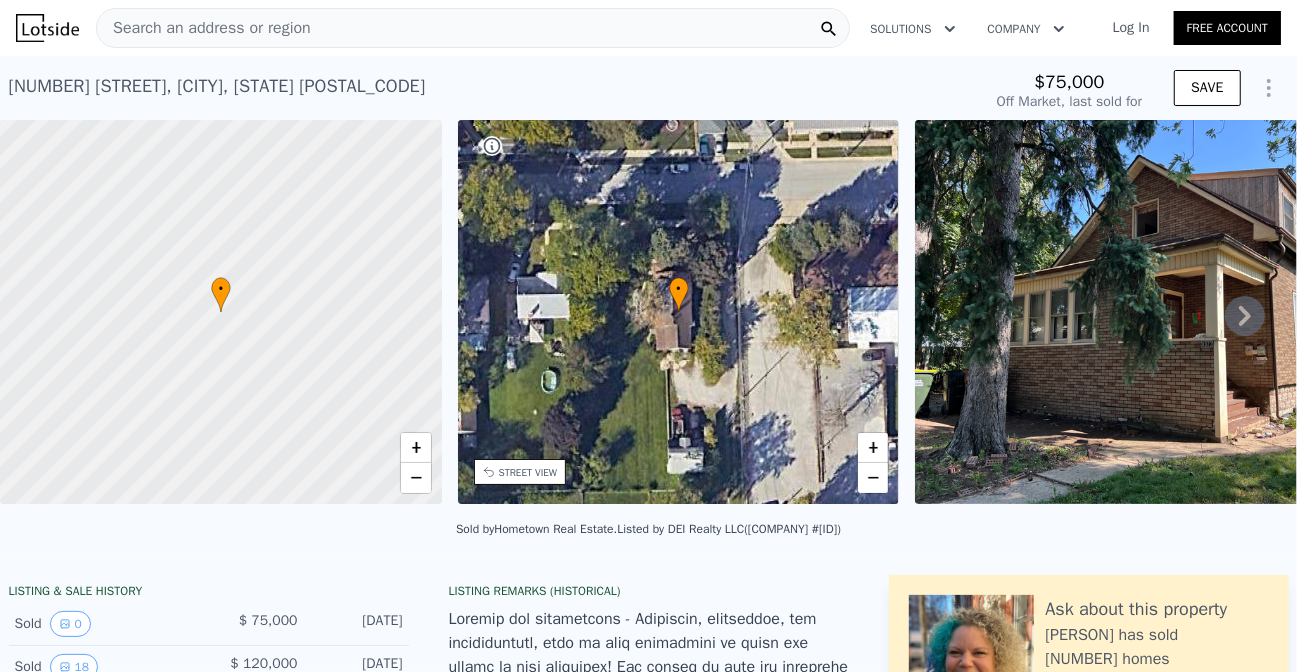 scroll, scrollTop: 182, scrollLeft: 0, axis: vertical 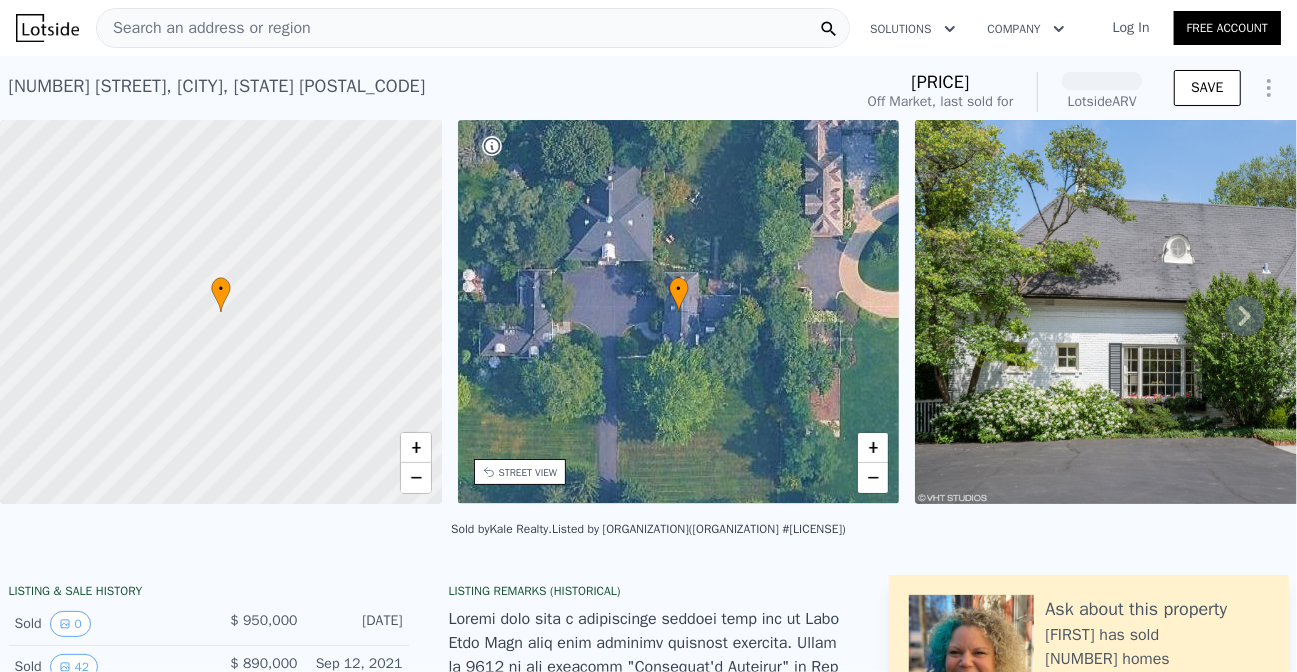 click on "Search an address or region" at bounding box center [473, 28] 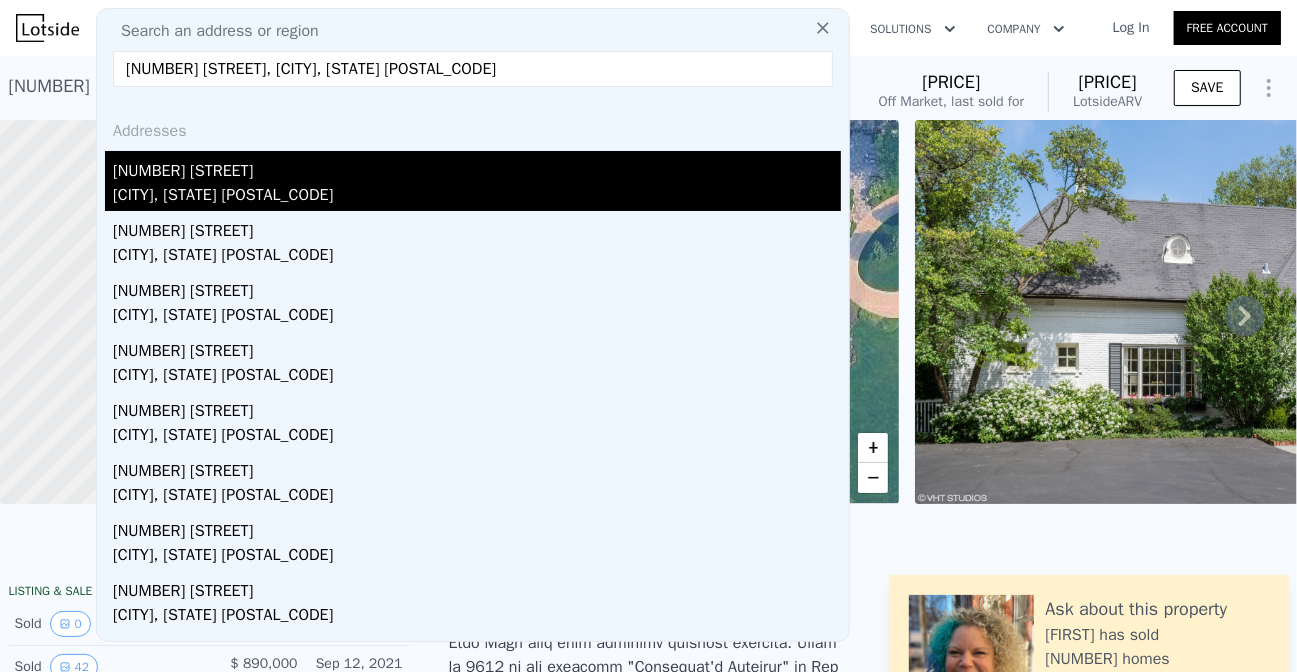 type on "1043 Ridgewood Dr, Highland Park, IL 60035" 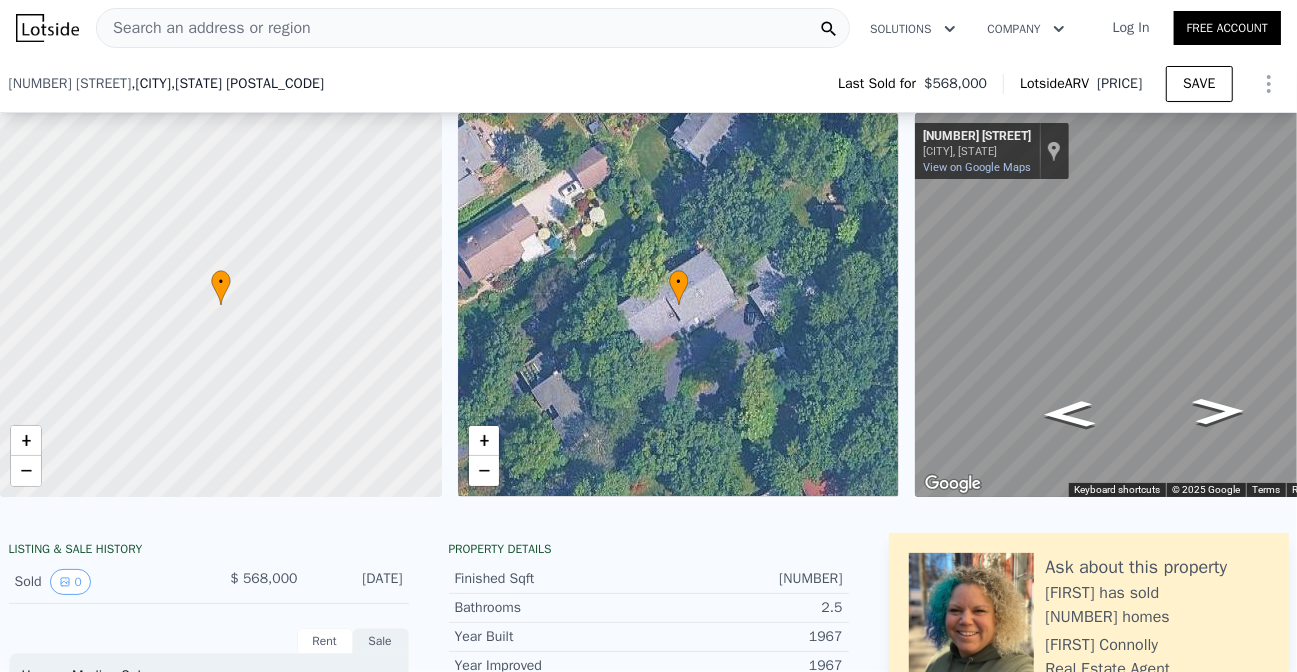 scroll, scrollTop: 266, scrollLeft: 0, axis: vertical 